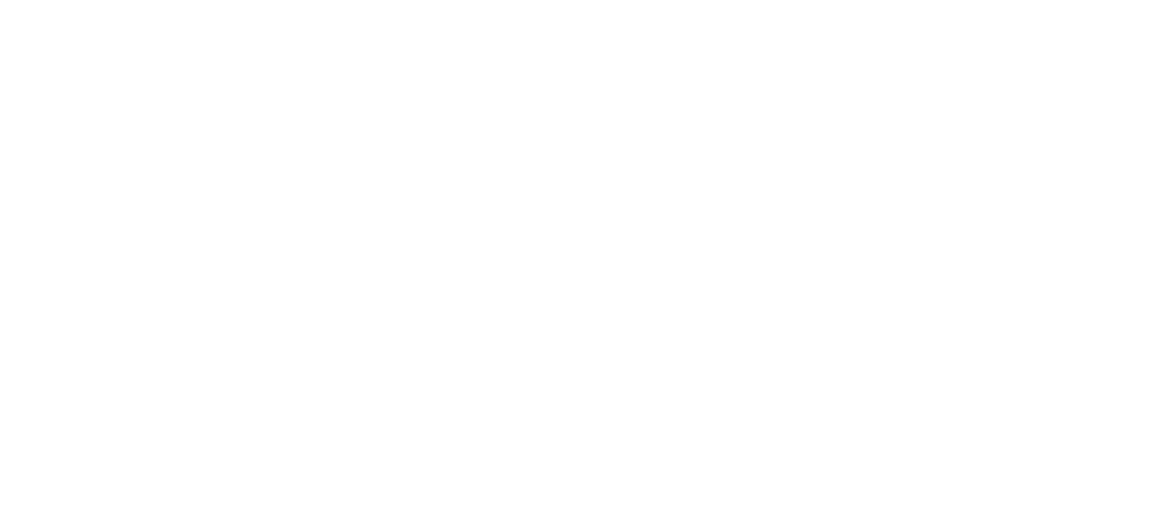 scroll, scrollTop: 0, scrollLeft: 0, axis: both 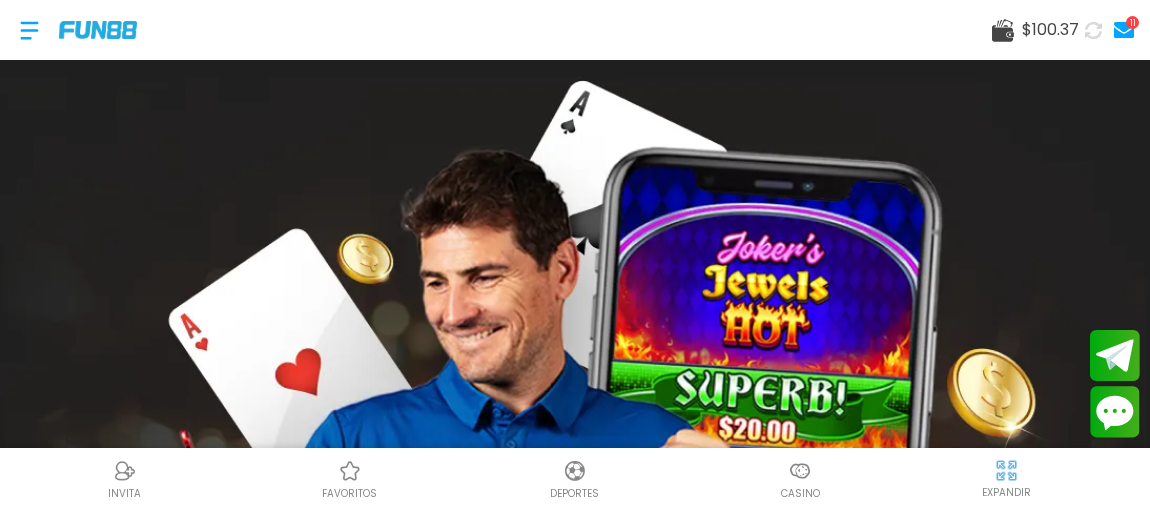 click at bounding box center (800, 471) 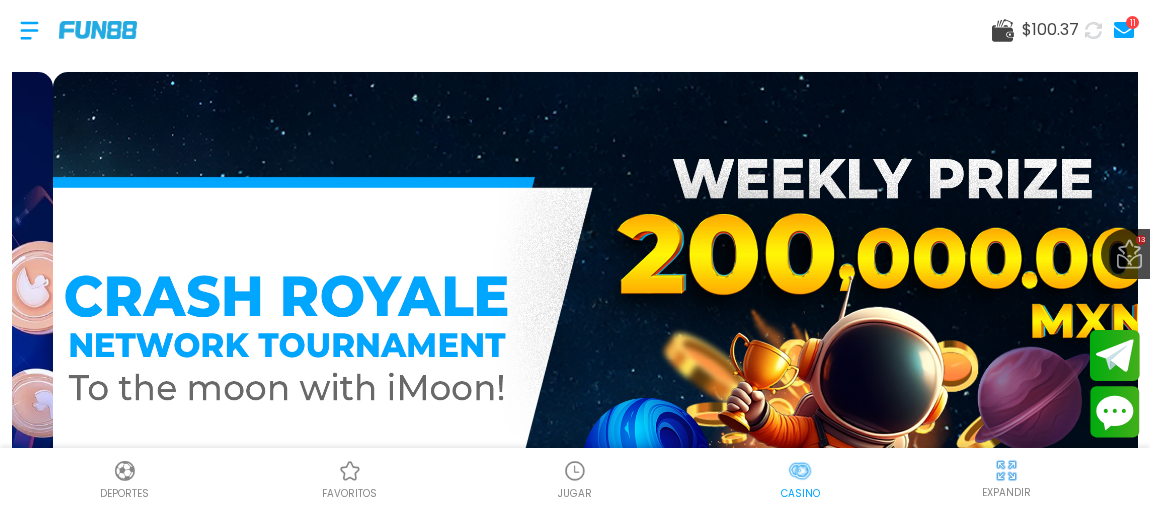 click at bounding box center [800, 471] 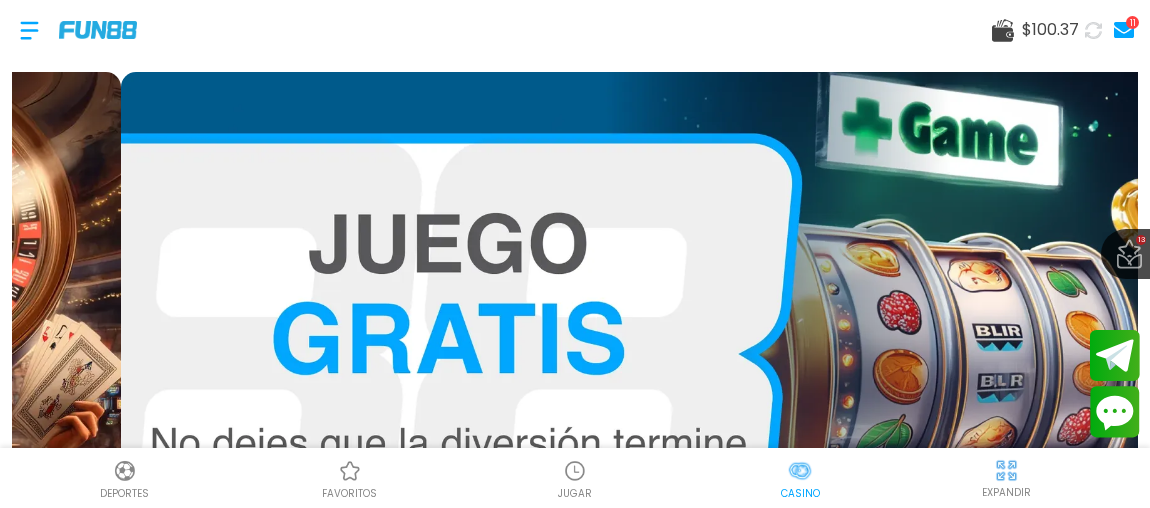 click at bounding box center [800, 471] 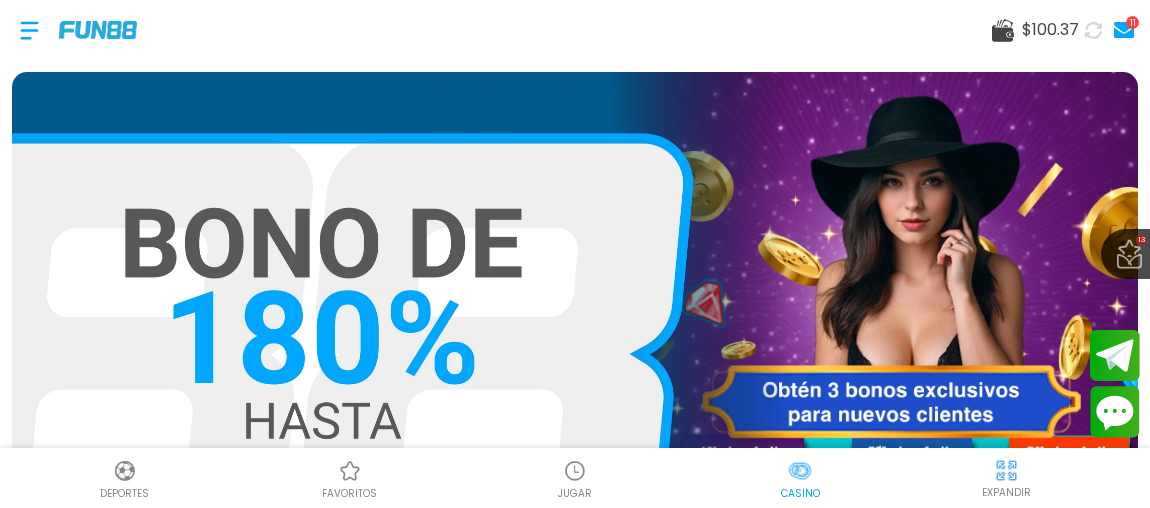 scroll, scrollTop: 60, scrollLeft: 0, axis: vertical 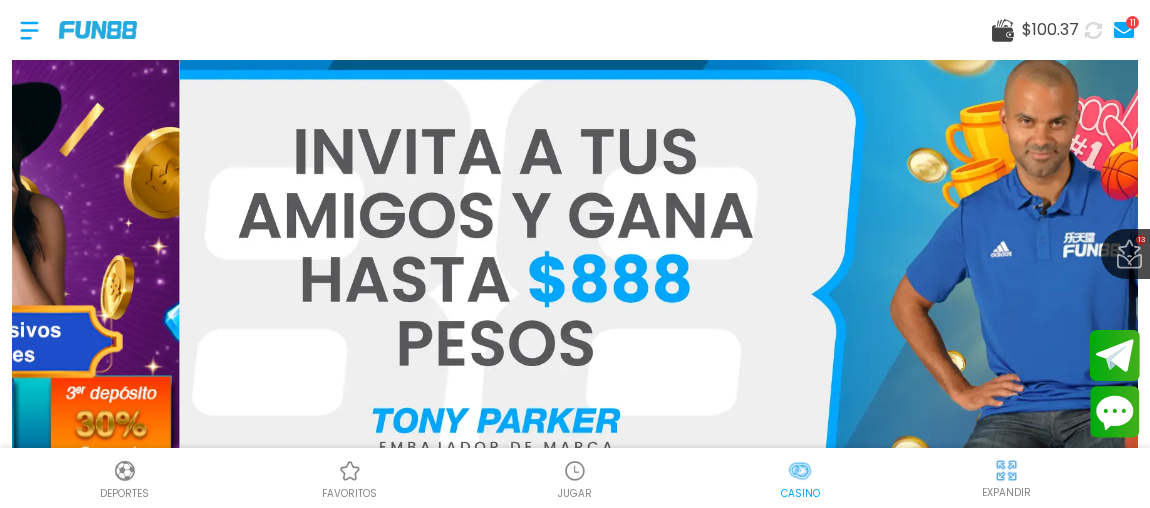 click at bounding box center [800, 471] 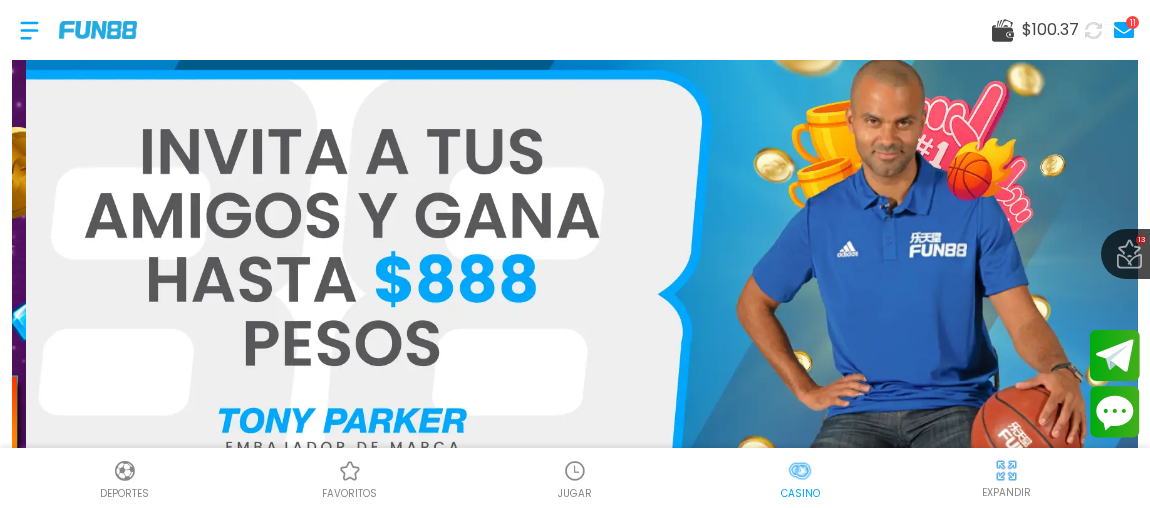click at bounding box center [98, 29] 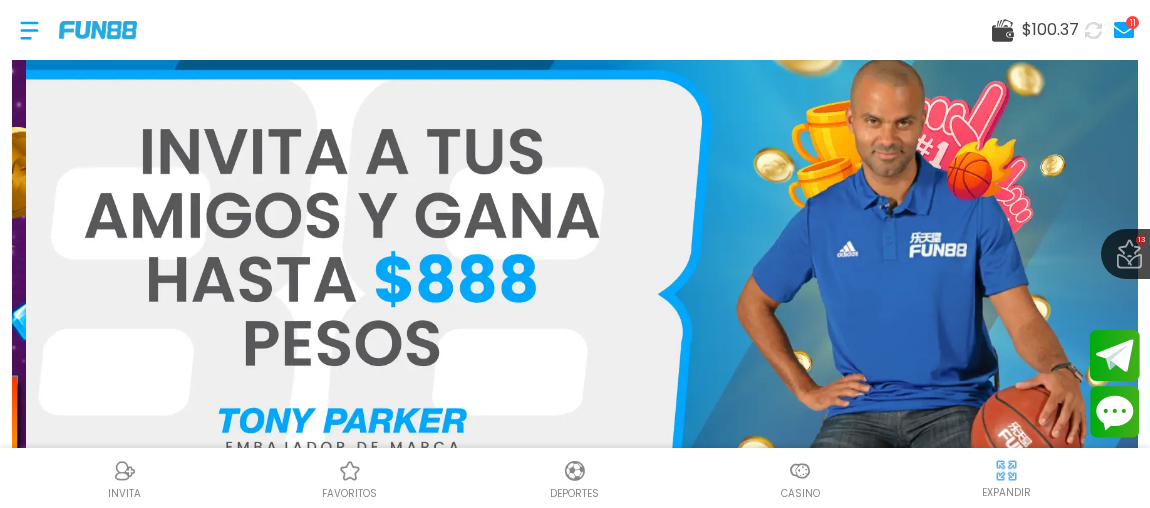scroll, scrollTop: 0, scrollLeft: 0, axis: both 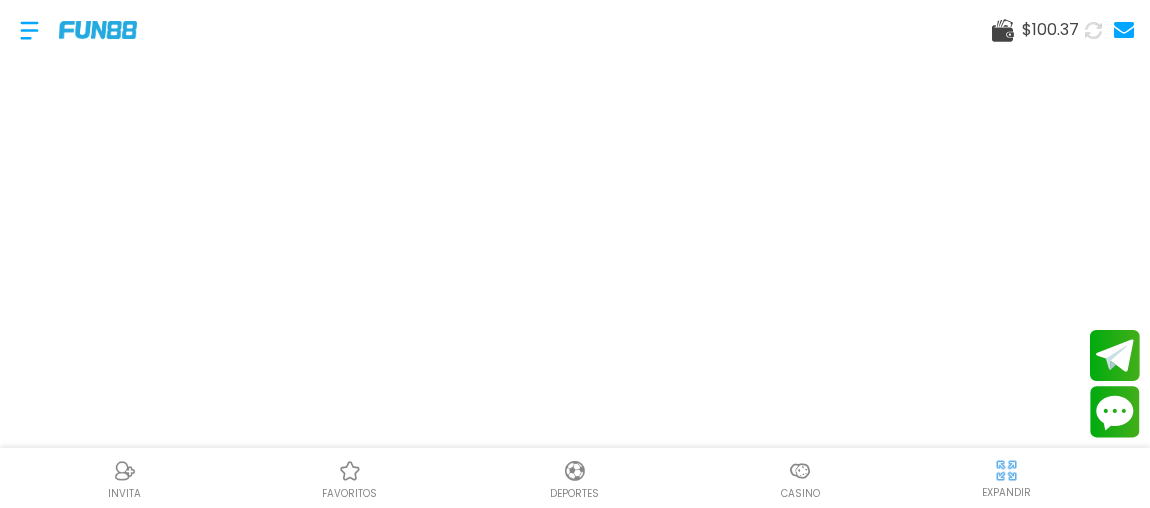 click at bounding box center (800, 471) 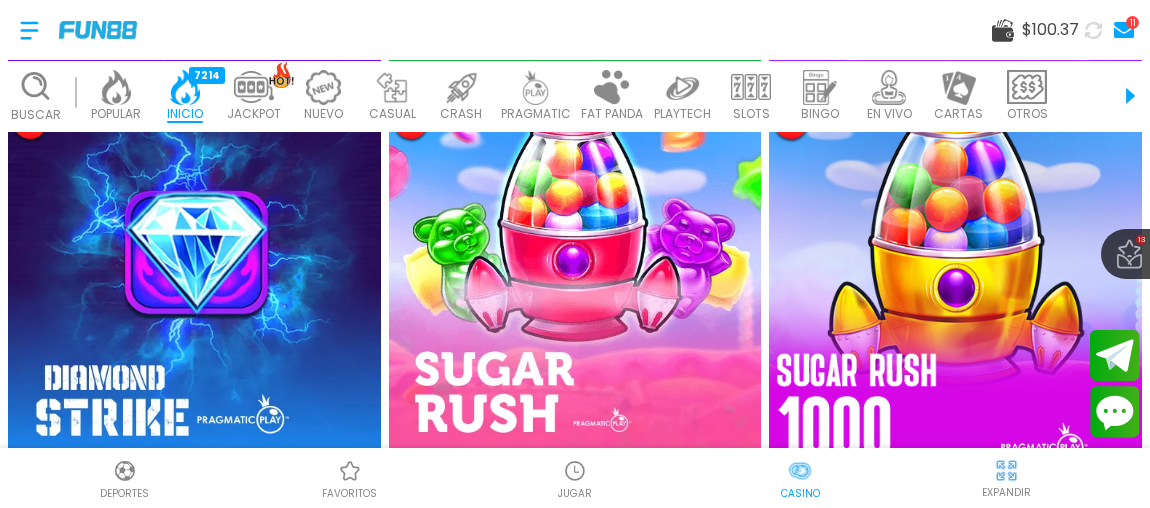 scroll, scrollTop: 1181, scrollLeft: 0, axis: vertical 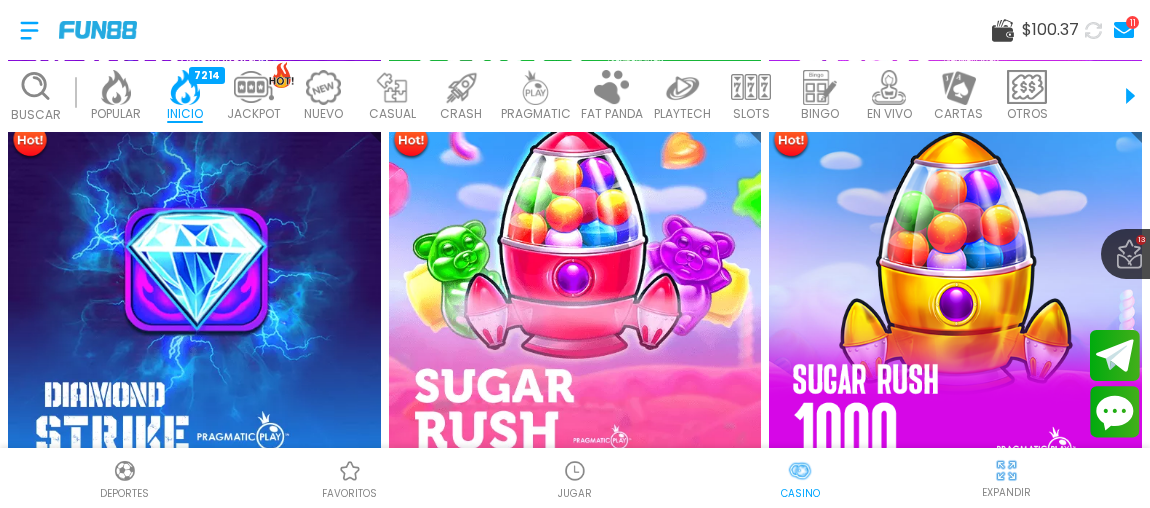 click on "PRAGMATIC" at bounding box center (536, 113) 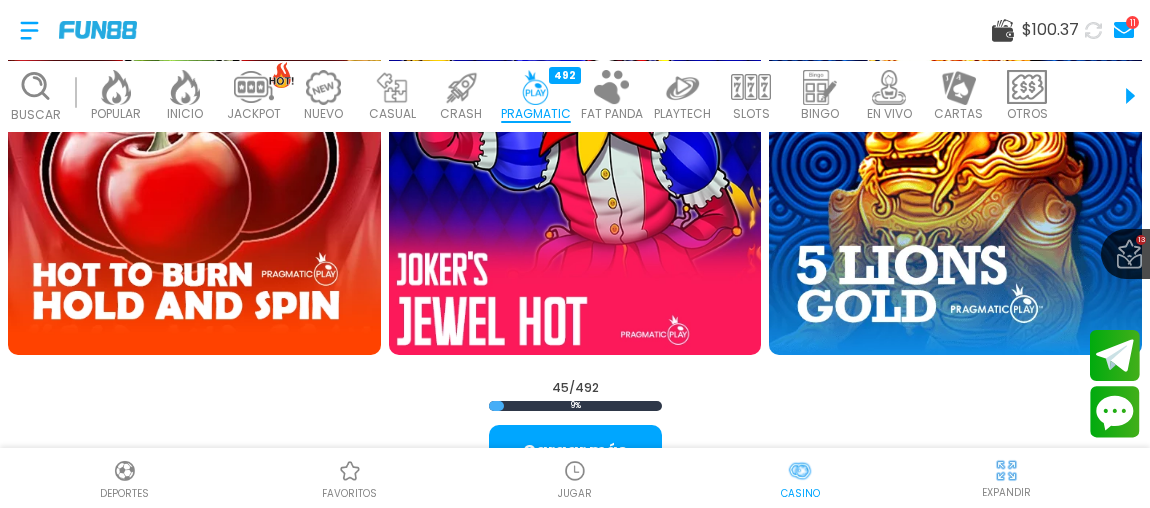 scroll, scrollTop: 6362, scrollLeft: 0, axis: vertical 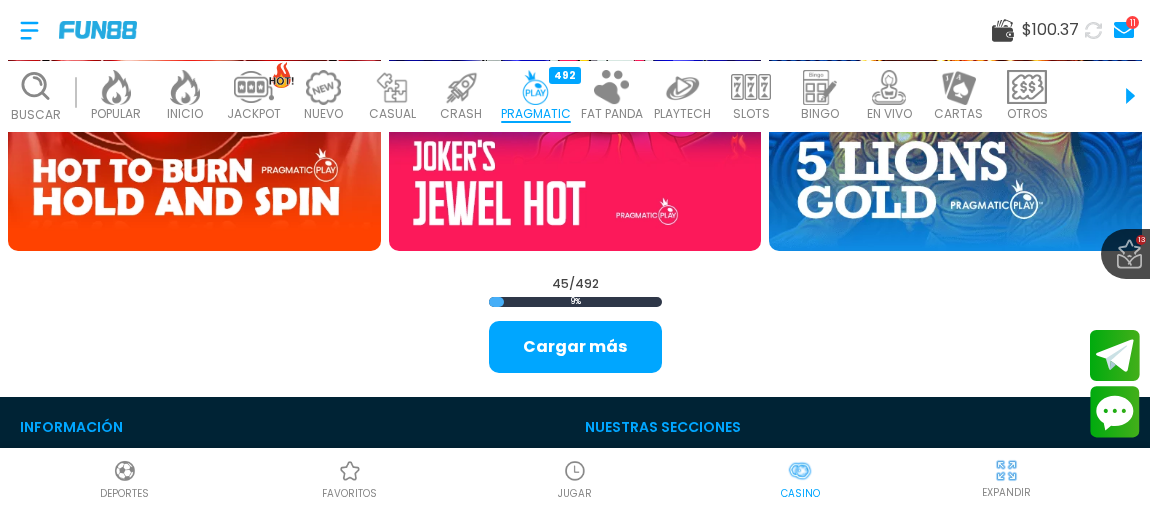 click on "Cargar más" at bounding box center [575, 347] 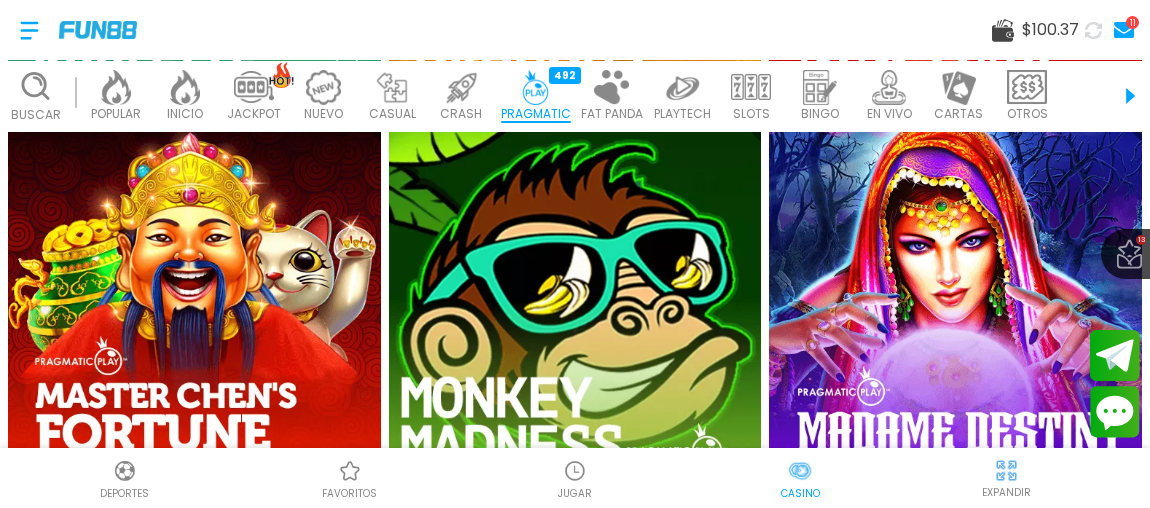 scroll, scrollTop: 11999, scrollLeft: 0, axis: vertical 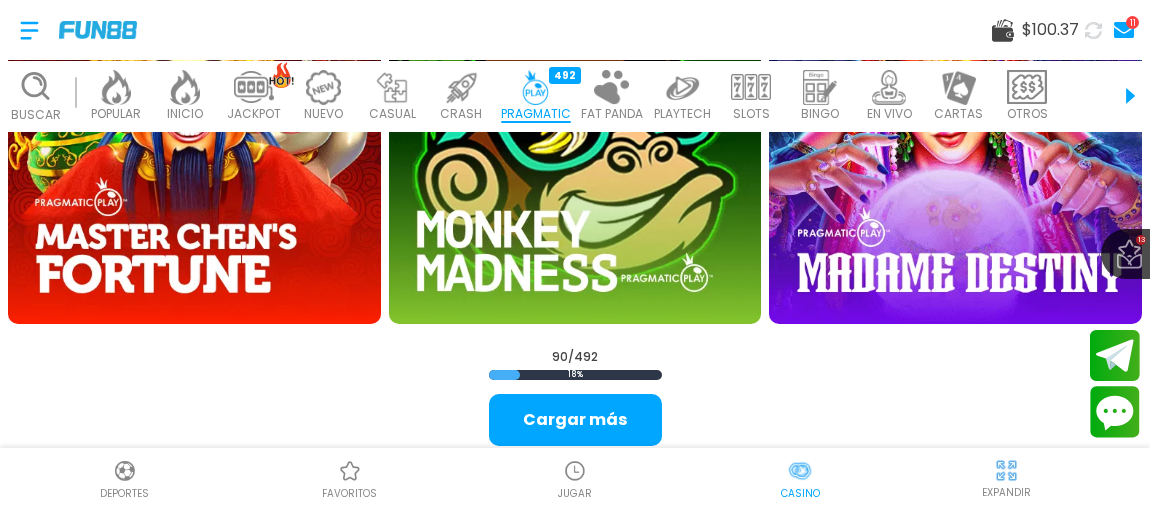 click on "Cargar más" at bounding box center [575, 420] 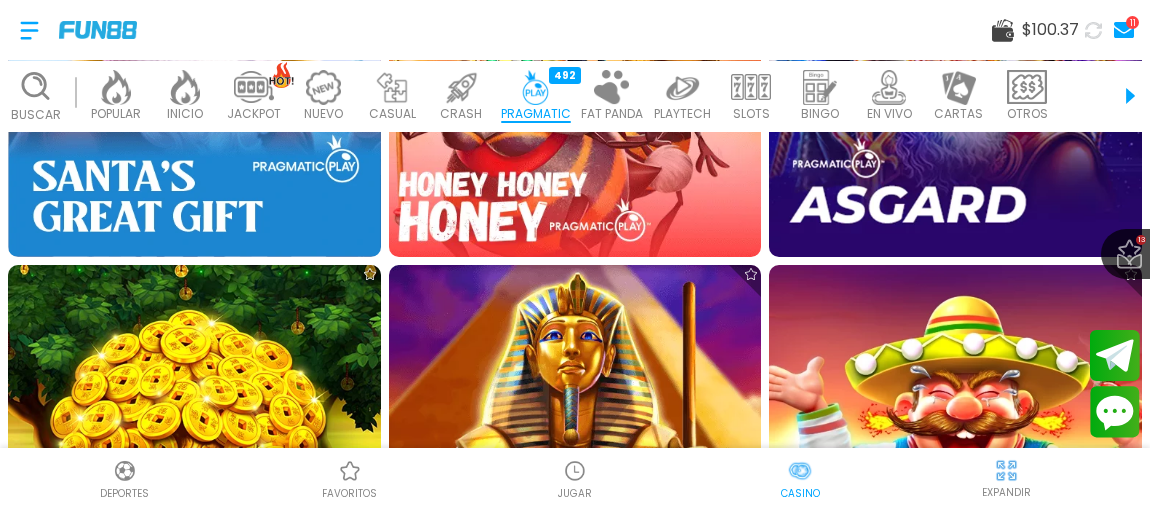 scroll, scrollTop: 13635, scrollLeft: 0, axis: vertical 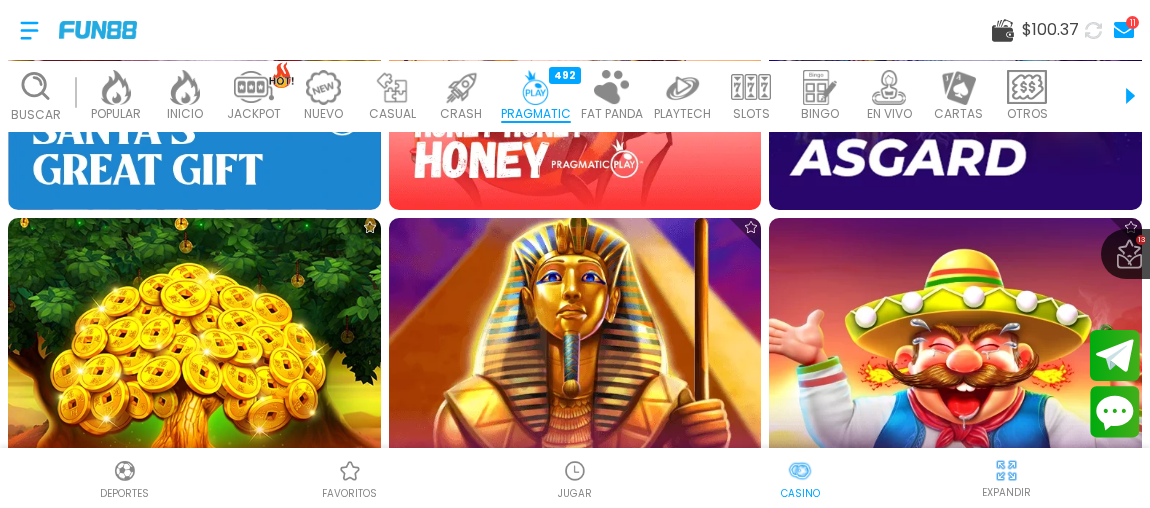 click at bounding box center [575, 405] 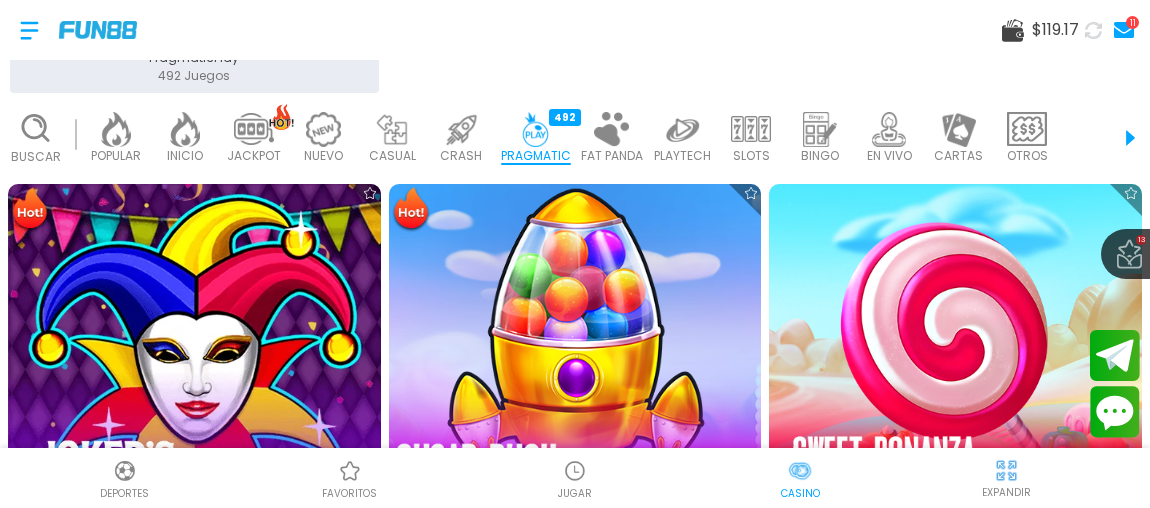 scroll, scrollTop: 636, scrollLeft: 0, axis: vertical 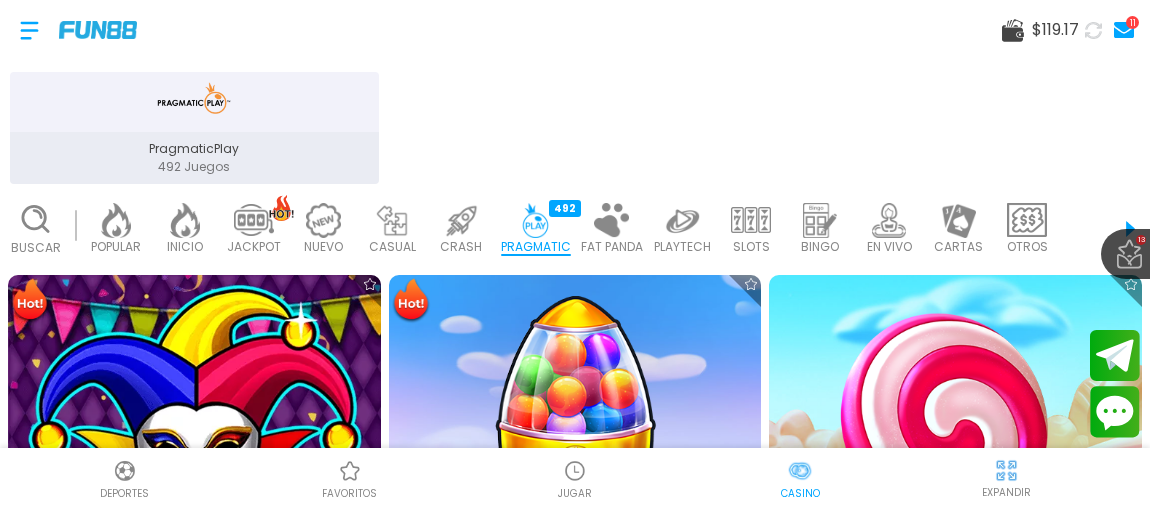 click on "Buscar POPULAR 40 INICIO 7214 JACKPOT 133 NUEVO 977 CASUAL 17 CRASH 33 PRAGMATIC 492 FAT PANDA 9 PLAYTECH 41 SLOTS 6365 BINGO 142 EN VIVO 851 CARTAS 194 OTROS 330" at bounding box center [575, 229] 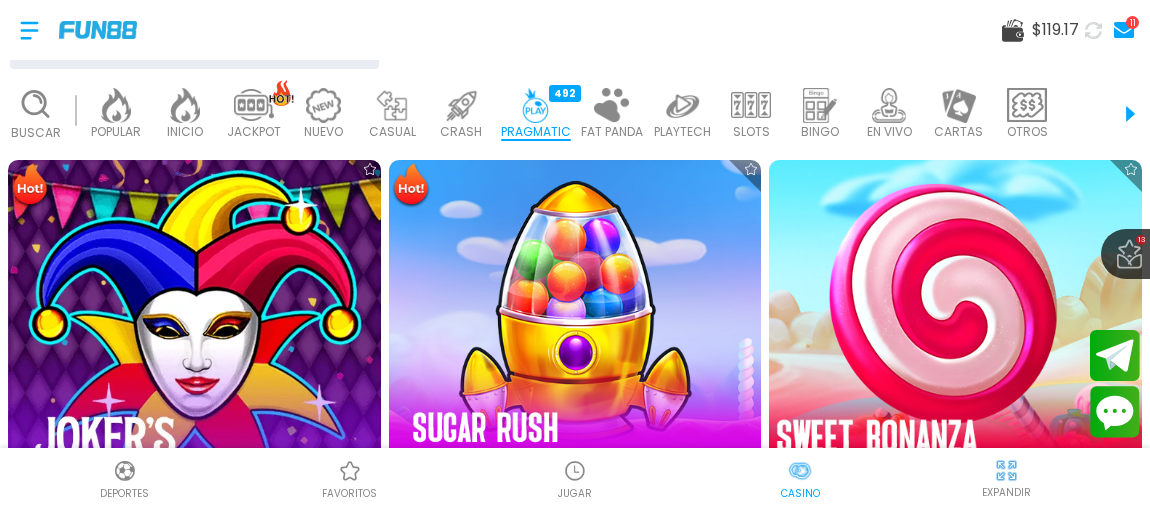 scroll, scrollTop: 818, scrollLeft: 0, axis: vertical 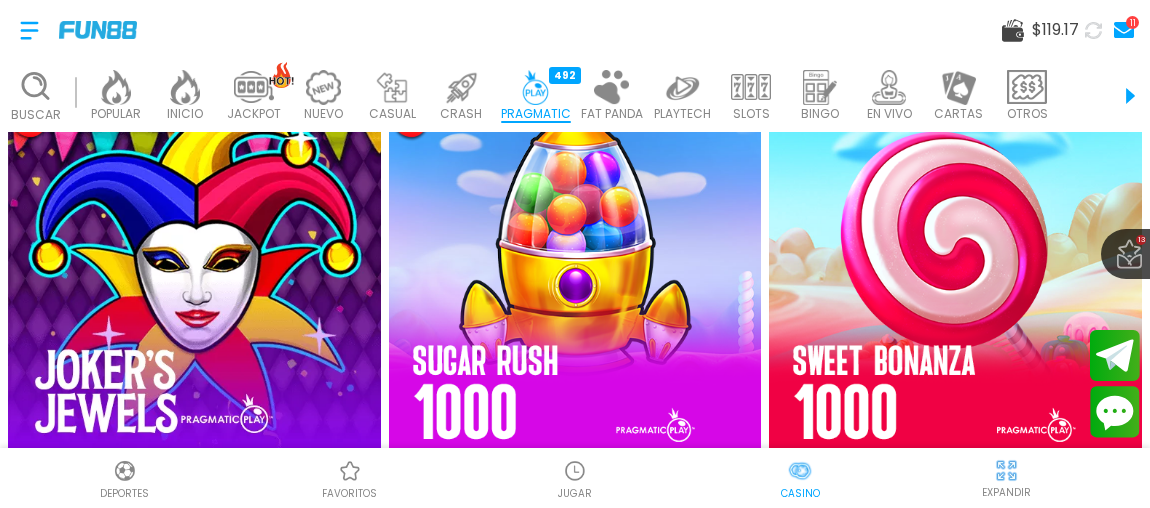 click on "Buscar POPULAR 40 INICIO 7214 JACKPOT 133 NUEVO 977 CASUAL 17 CRASH 33 PRAGMATIC 492 FAT PANDA 9 PLAYTECH 41 SLOTS 6365 BINGO 142 EN VIVO 851 CARTAS 194 OTROS 330" at bounding box center [575, 95] 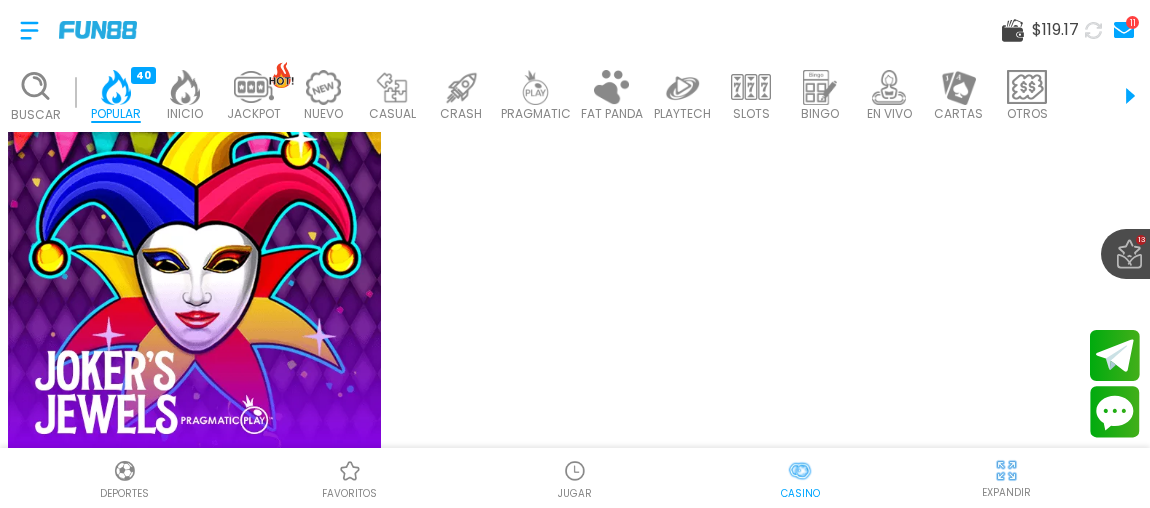 scroll, scrollTop: 819, scrollLeft: 0, axis: vertical 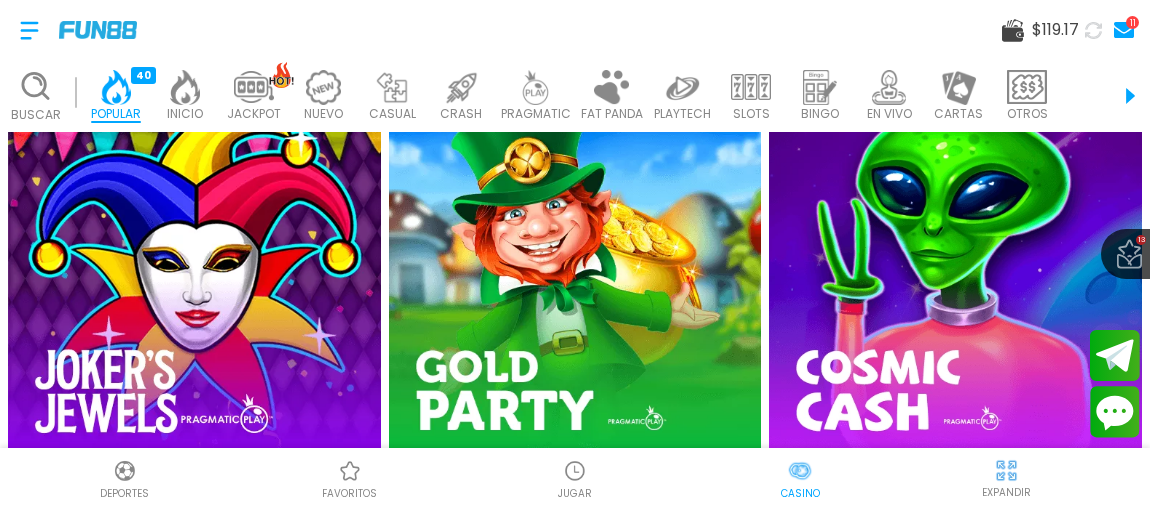 click at bounding box center [751, 86] 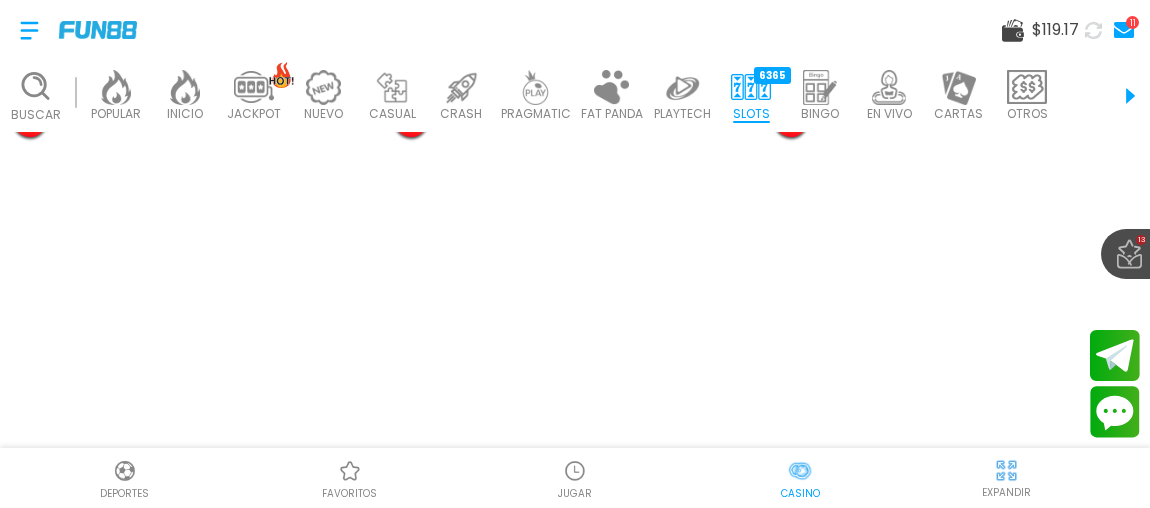 click on "Buscar POPULAR 40 INICIO 7214 JACKPOT 133 NUEVO 977 CASUAL 17 CRASH 33 PRAGMATIC 492 FAT PANDA 9 PLAYTECH 41 SLOTS 6365 BINGO 142 EN VIVO 851 CARTAS 194 OTROS 330" at bounding box center (575, 95) 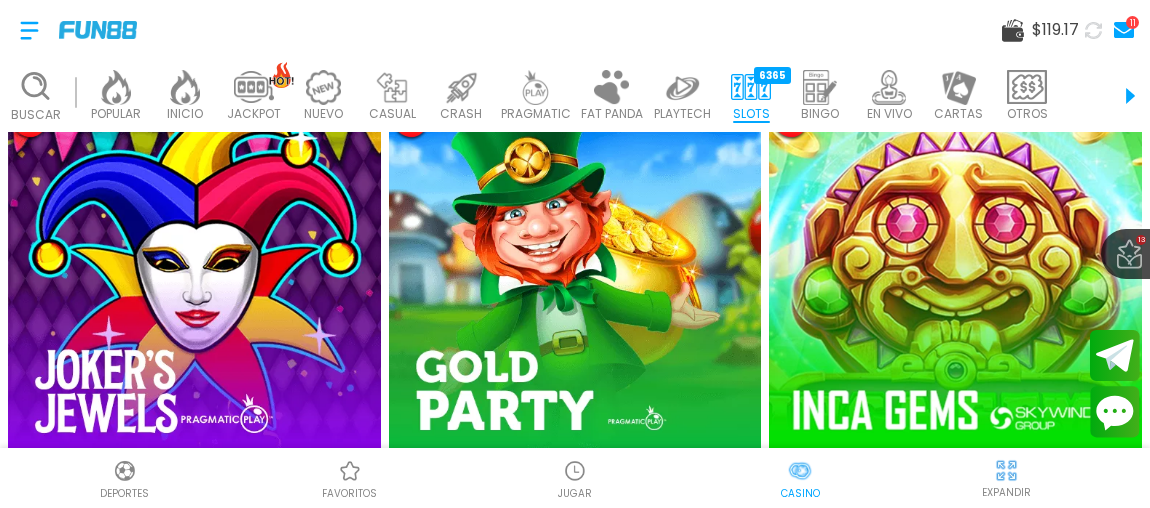 click on "Buscar POPULAR 40 INICIO 7214 JACKPOT 133 NUEVO 977 CASUAL 17 CRASH 33 PRAGMATIC 492 FAT PANDA 9 PLAYTECH 41 SLOTS 6365 BINGO 142 EN VIVO 851 CARTAS 194 OTROS 330" at bounding box center [575, 95] 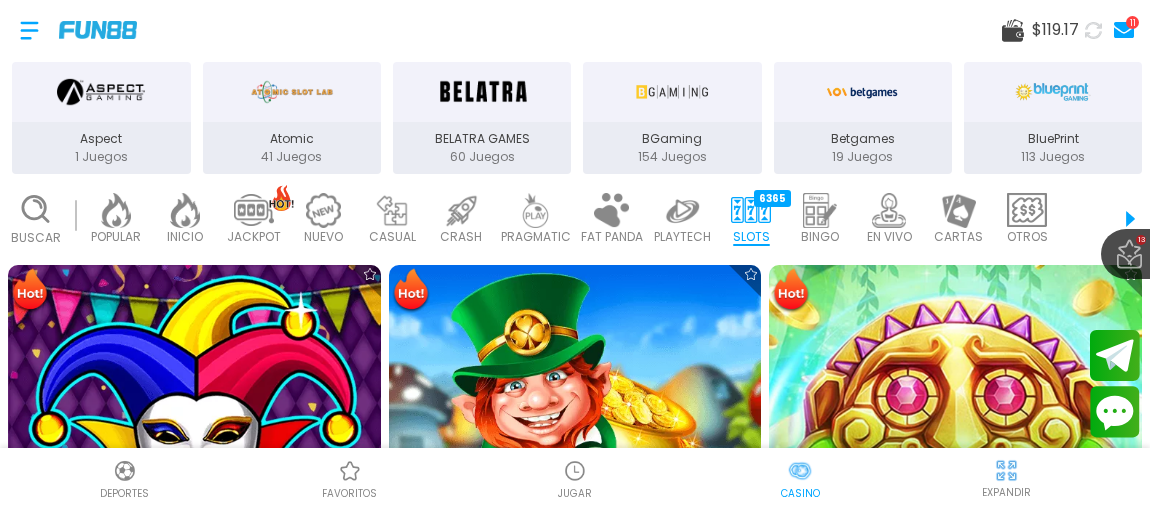 scroll, scrollTop: 637, scrollLeft: 0, axis: vertical 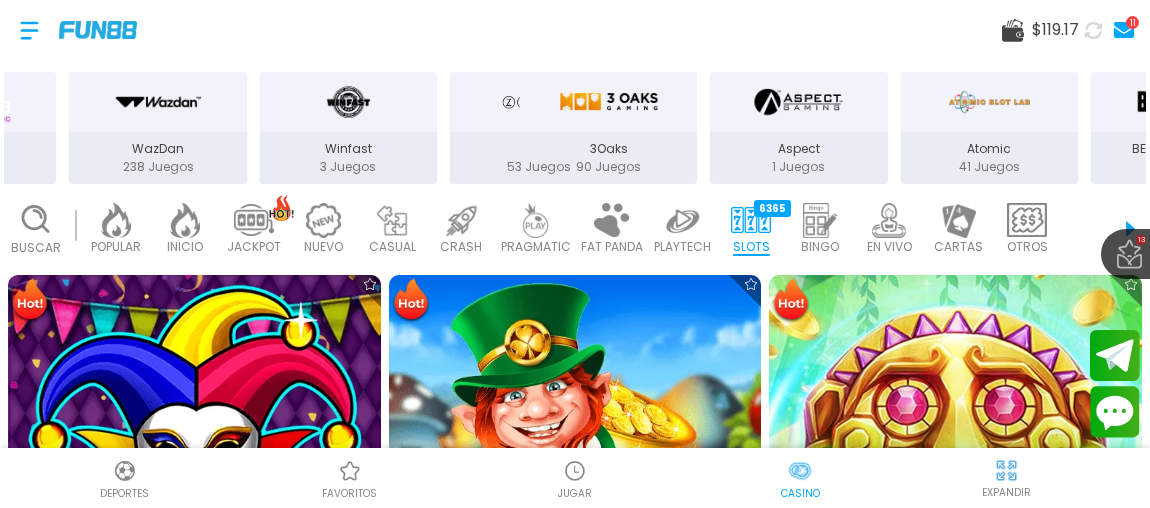 drag, startPoint x: 109, startPoint y: 122, endPoint x: 987, endPoint y: 130, distance: 878.03644 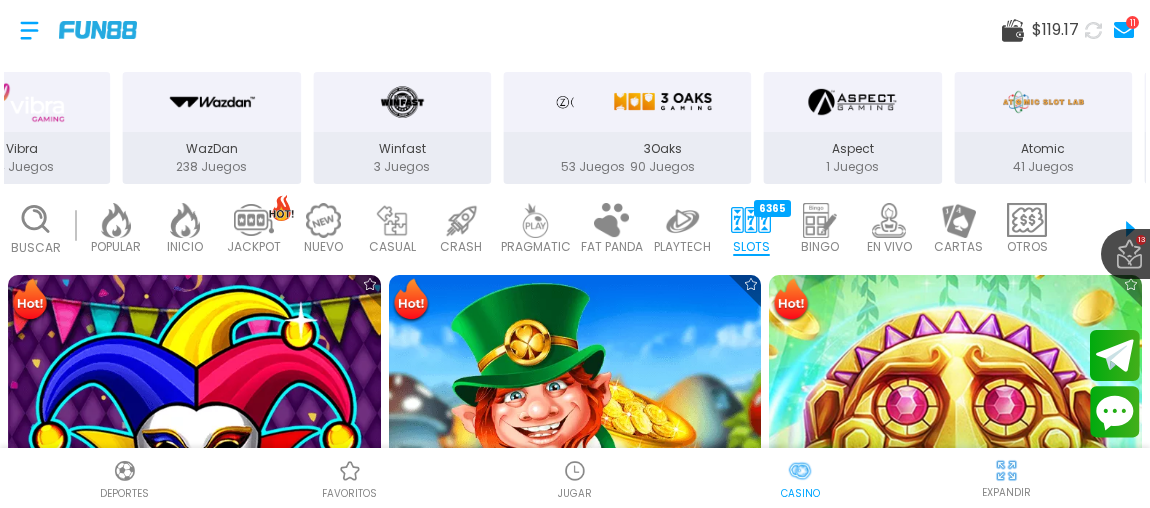 click at bounding box center [662, 102] 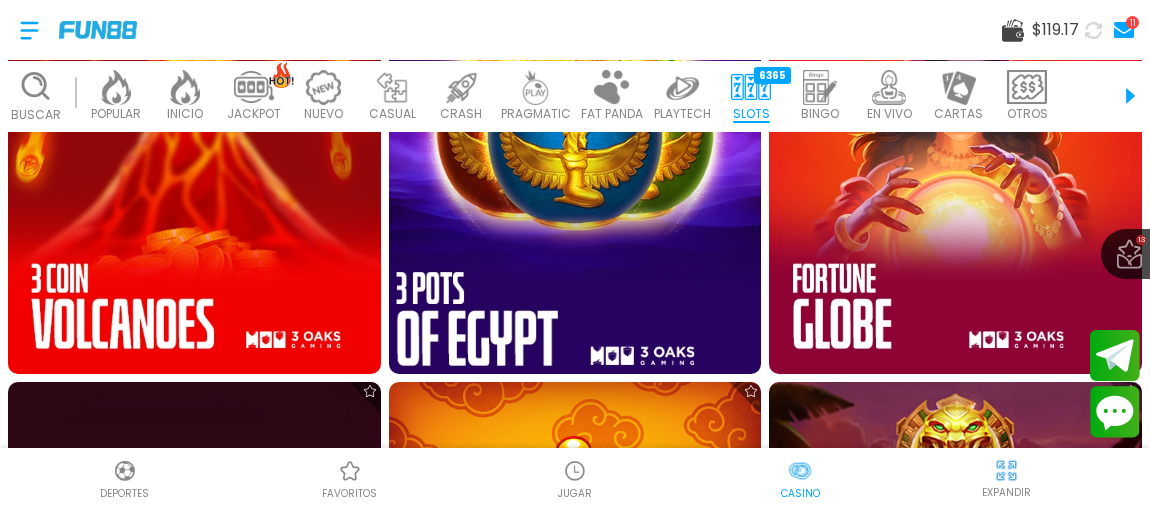 scroll, scrollTop: 819, scrollLeft: 0, axis: vertical 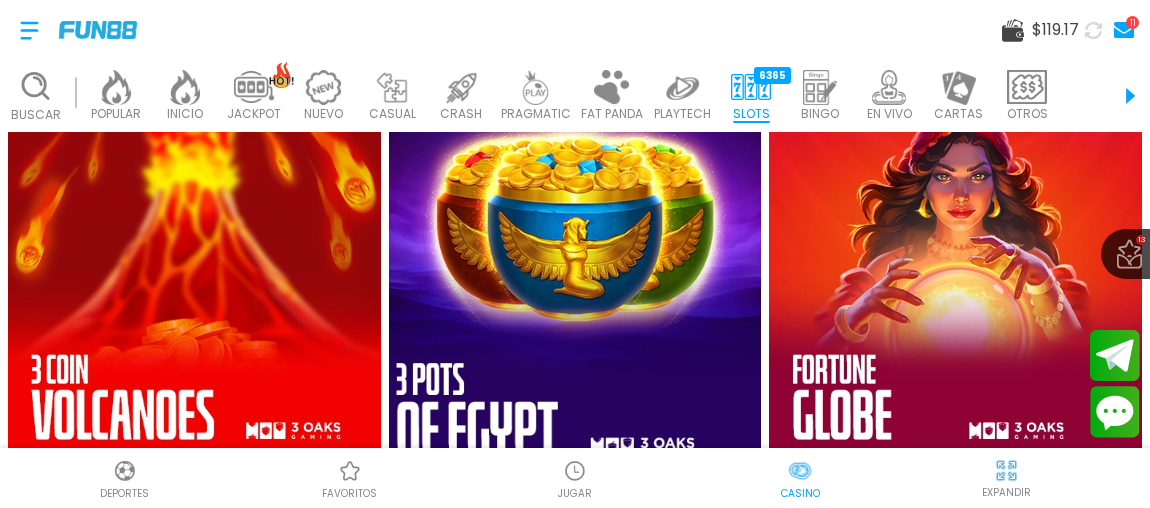 click at bounding box center (575, 279) 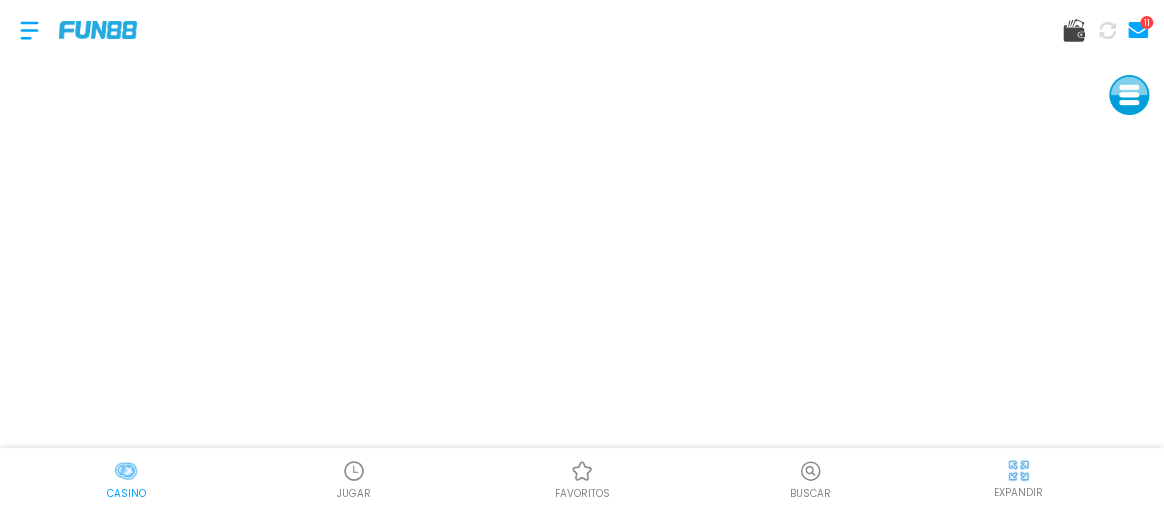 click 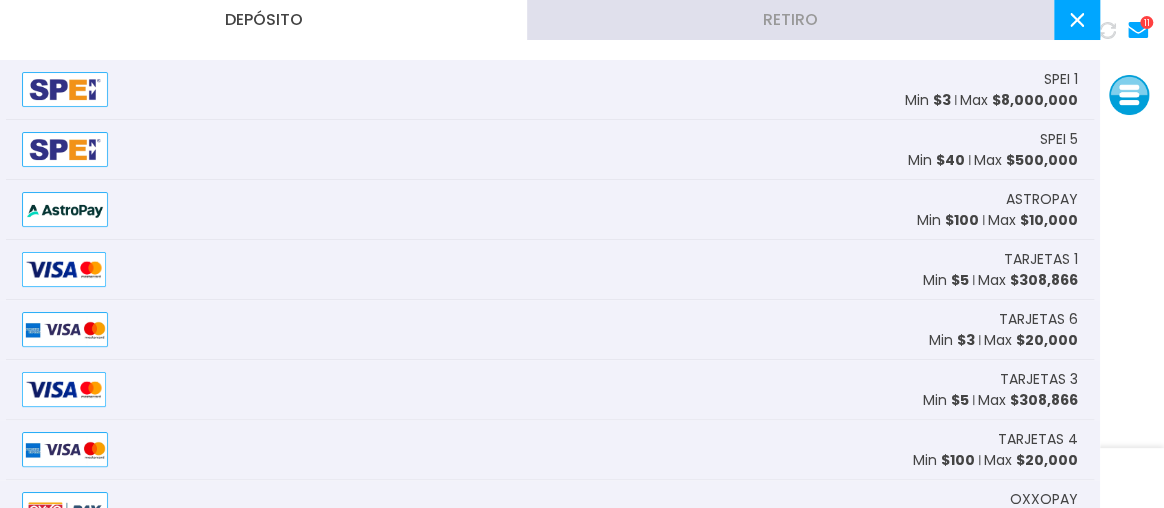 click on "SPEI 1 Min   $ 3 Max   $ 8,000,000" at bounding box center [550, 90] 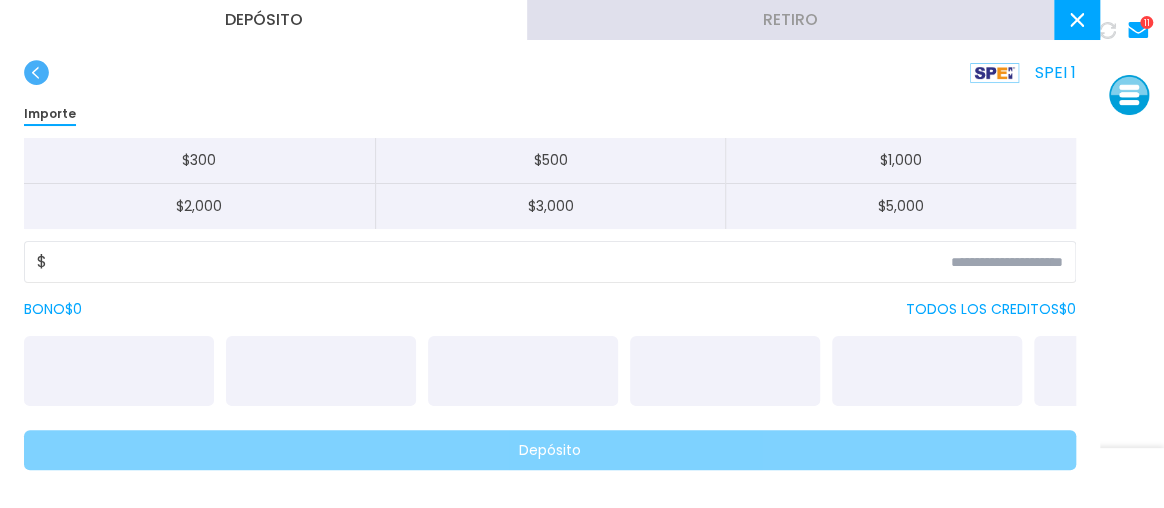 click on "$" 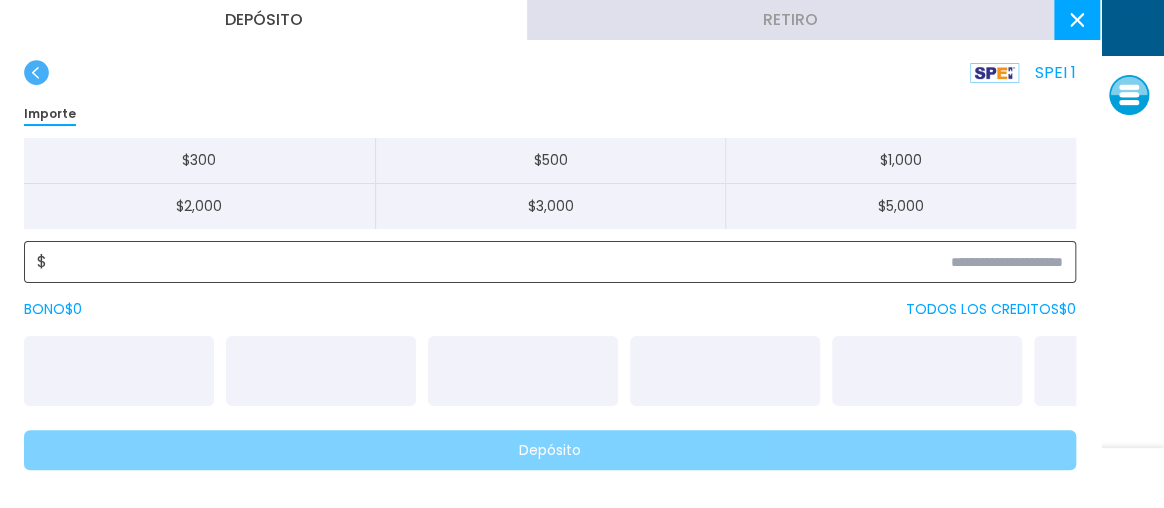click at bounding box center (555, 262) 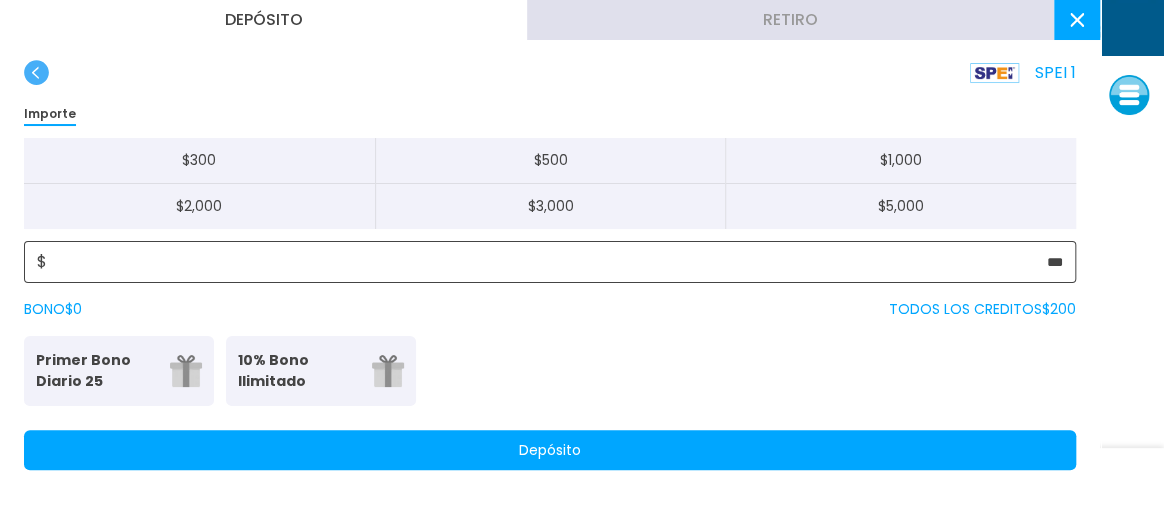 type on "***" 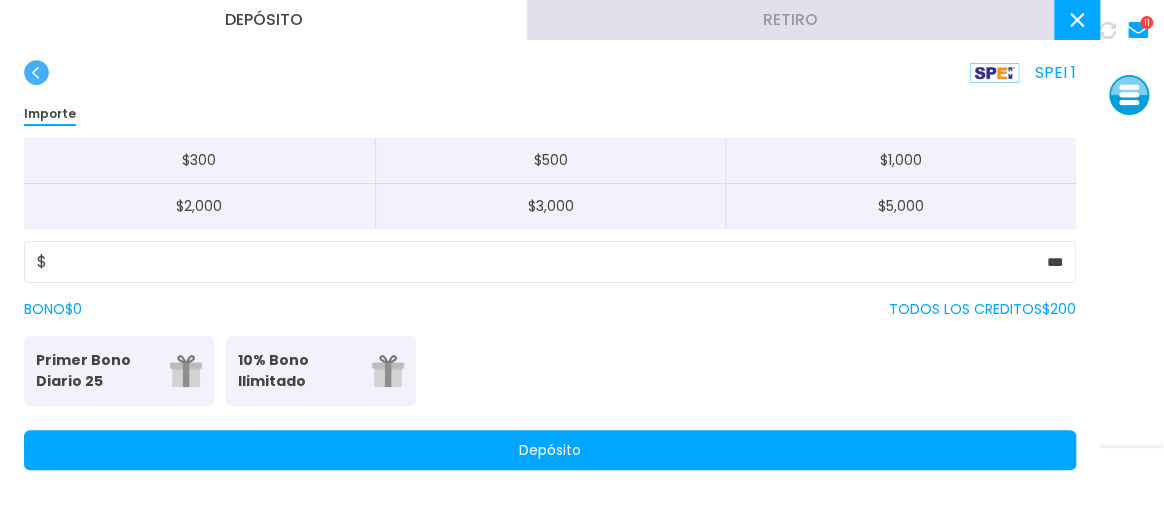 click on "Depósito" at bounding box center (550, 450) 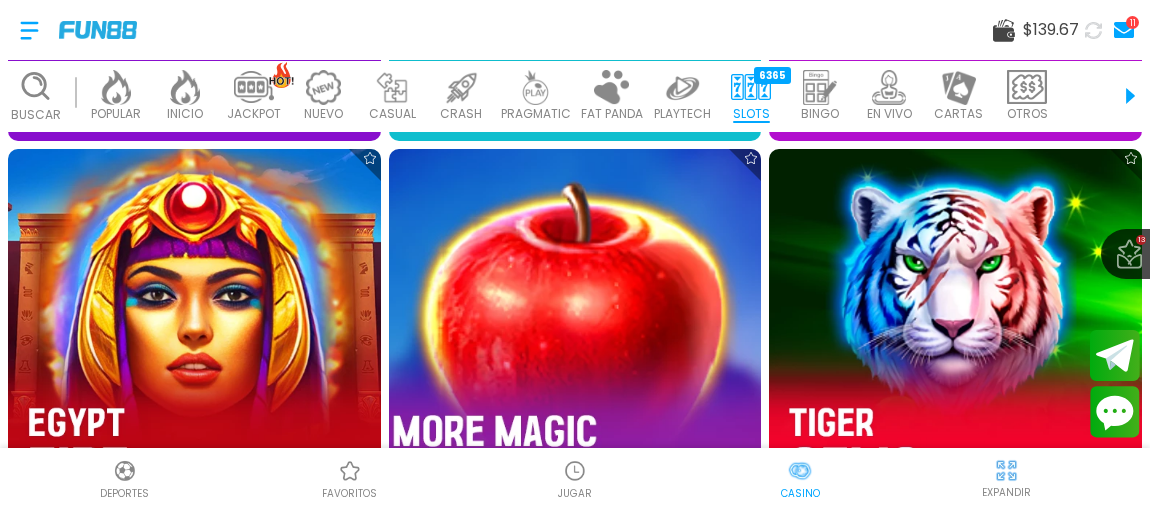 scroll, scrollTop: 5090, scrollLeft: 0, axis: vertical 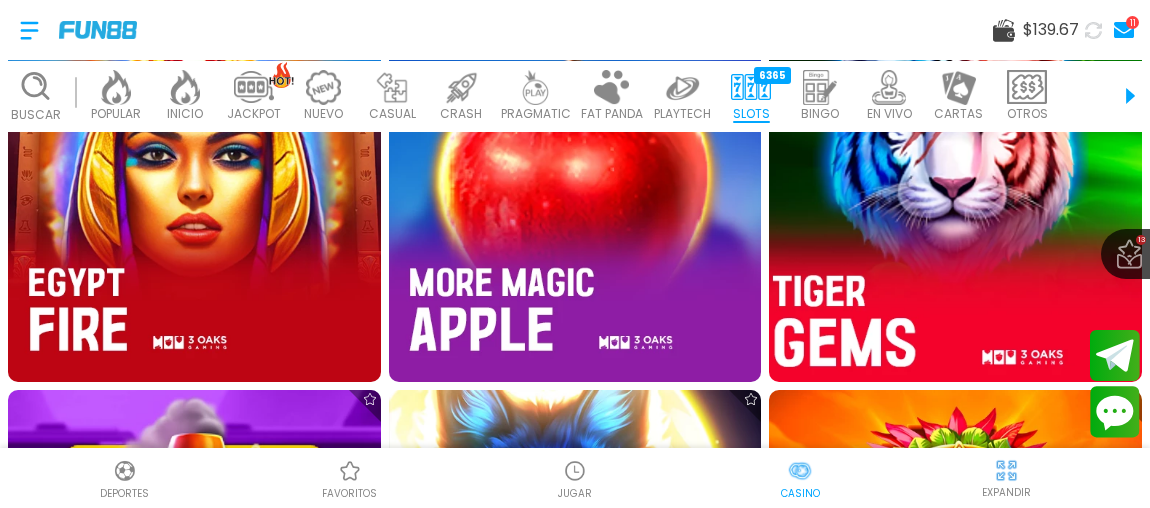click at bounding box center (956, 195) 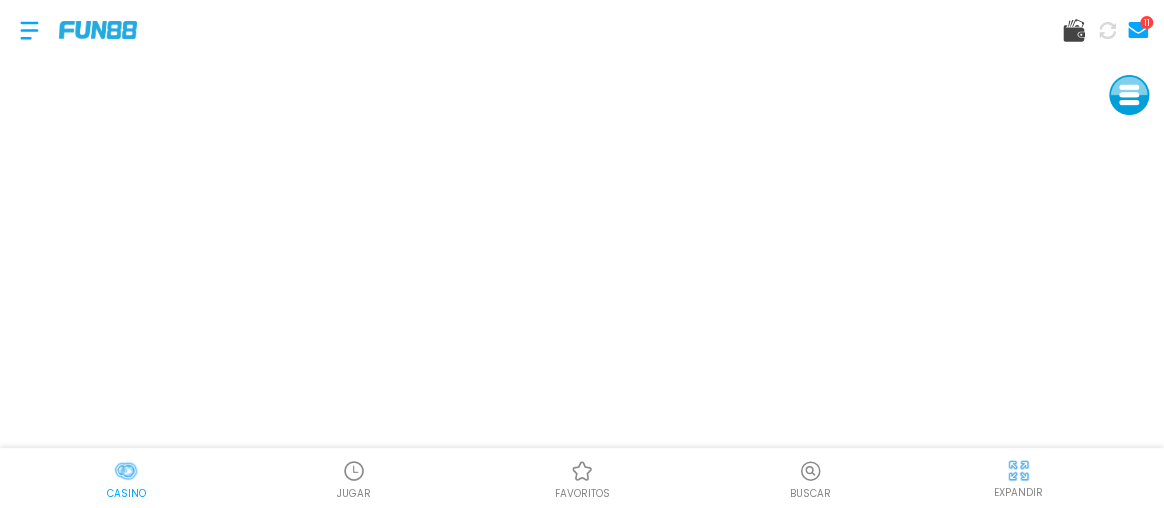 click at bounding box center [1018, 470] 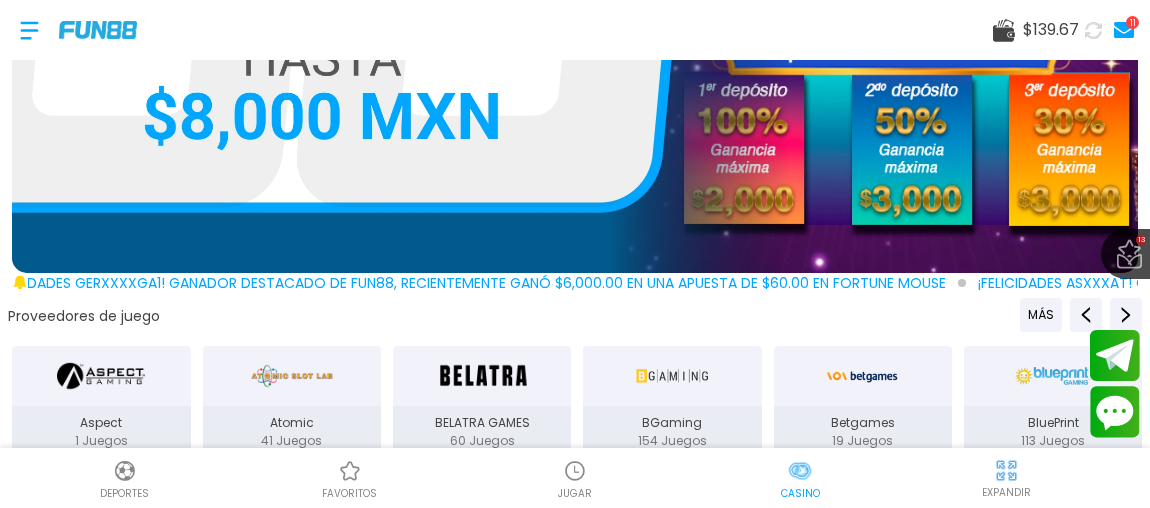 scroll, scrollTop: 454, scrollLeft: 0, axis: vertical 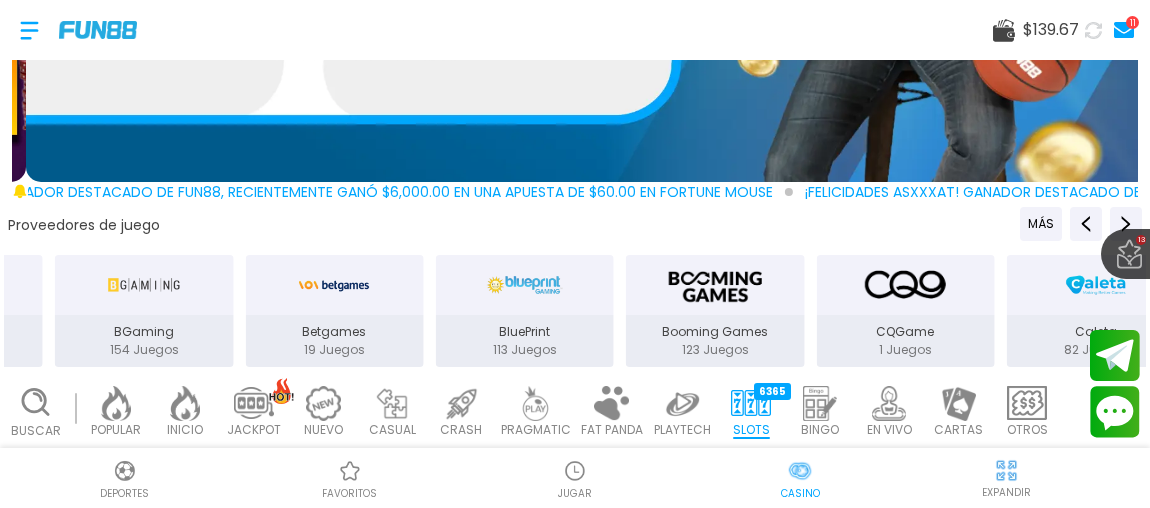 drag, startPoint x: 848, startPoint y: 300, endPoint x: 277, endPoint y: 345, distance: 572.77045 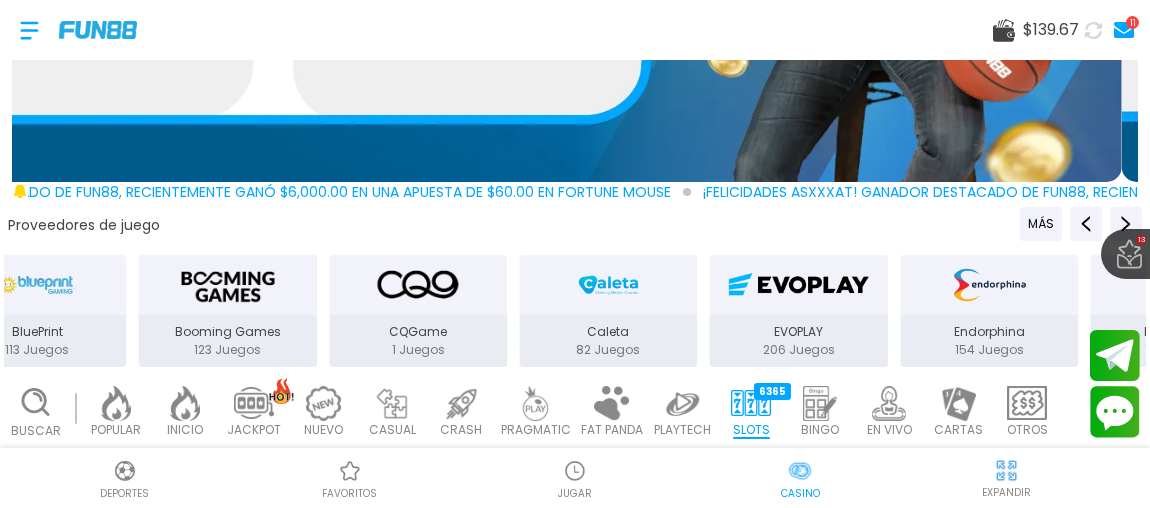 drag, startPoint x: 969, startPoint y: 306, endPoint x: 462, endPoint y: 352, distance: 509.08252 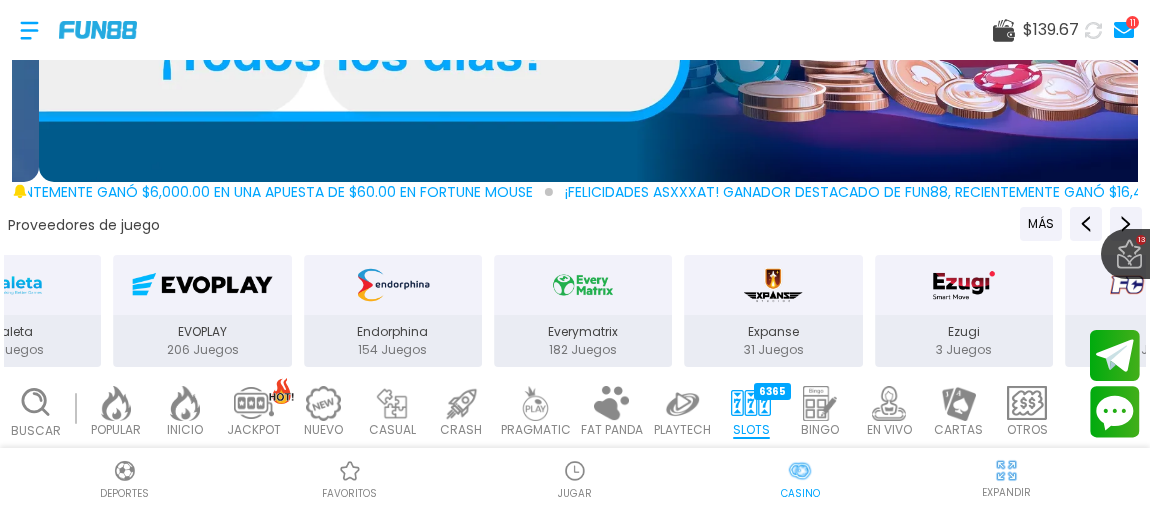 drag, startPoint x: 910, startPoint y: 290, endPoint x: 429, endPoint y: 354, distance: 485.2391 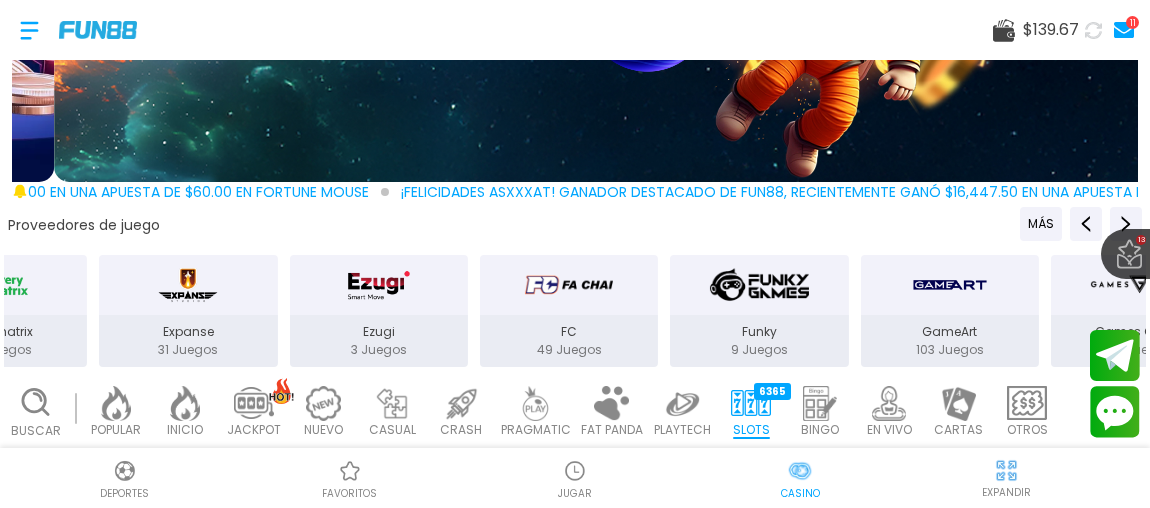 drag, startPoint x: 1009, startPoint y: 271, endPoint x: 505, endPoint y: 353, distance: 510.62708 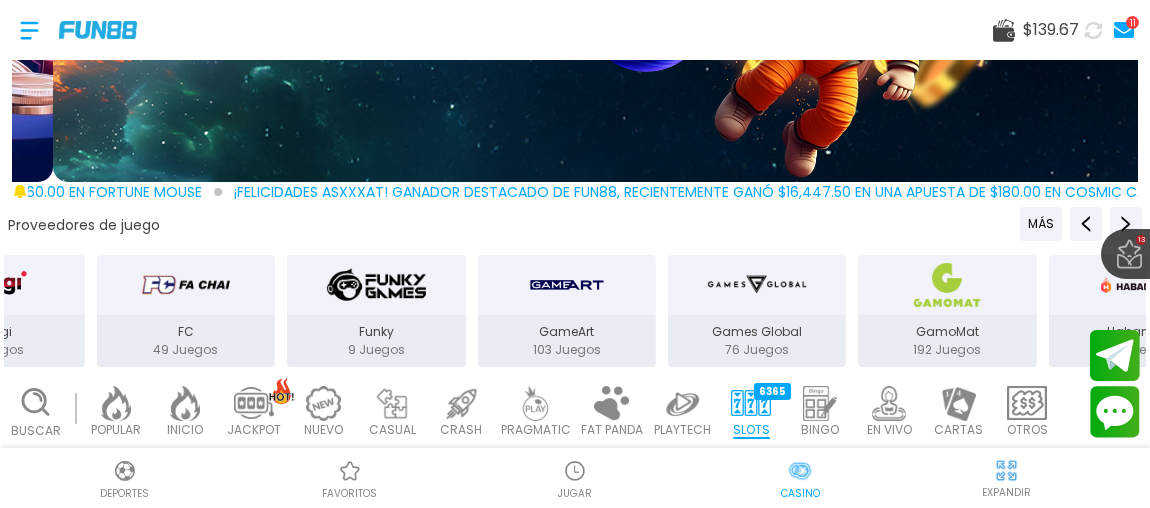 drag, startPoint x: 873, startPoint y: 299, endPoint x: 550, endPoint y: 324, distance: 323.96603 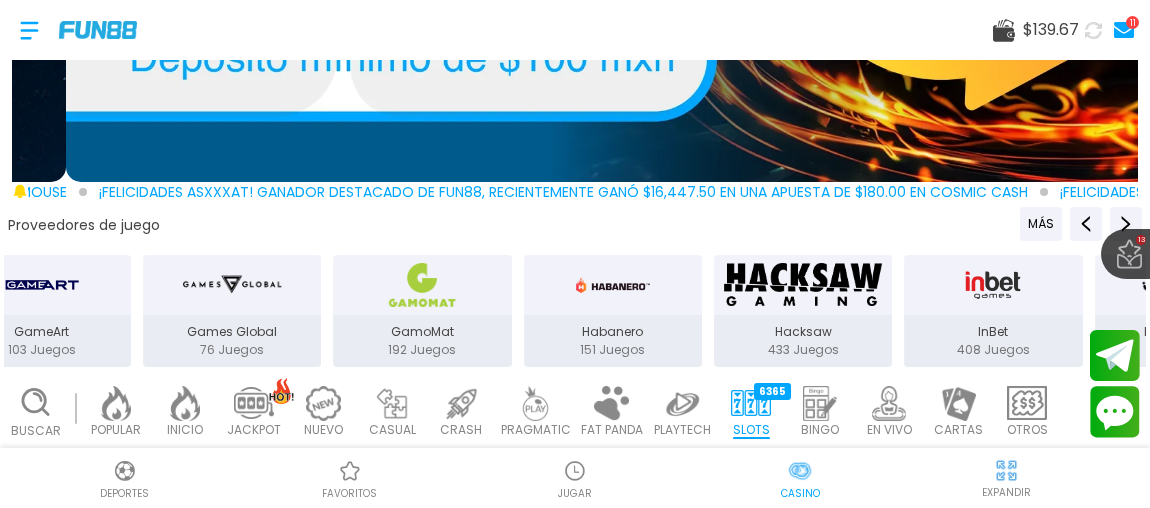 drag, startPoint x: 946, startPoint y: 268, endPoint x: 470, endPoint y: 323, distance: 479.167 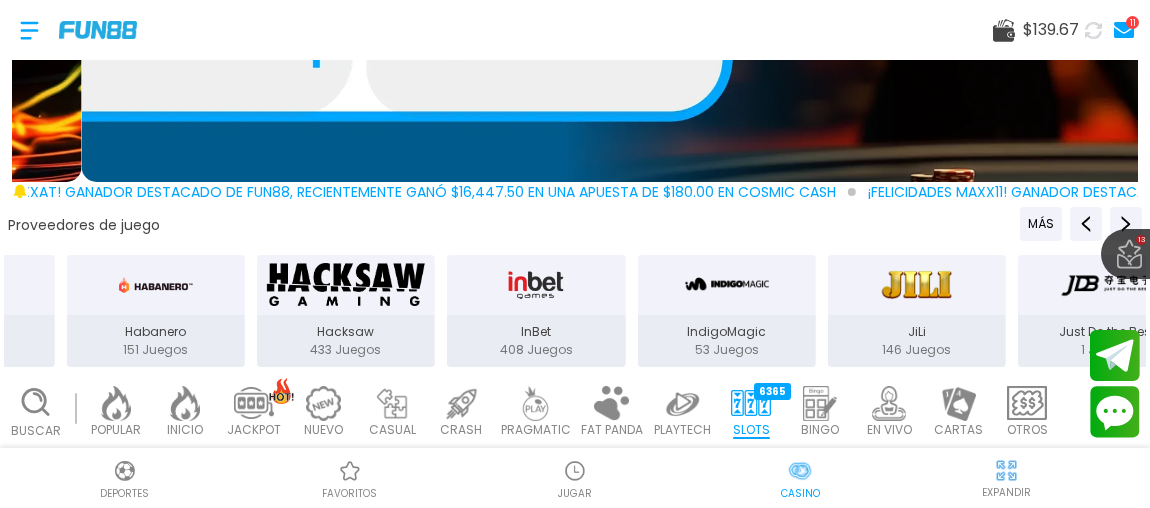 drag, startPoint x: 1045, startPoint y: 300, endPoint x: 610, endPoint y: 317, distance: 435.33206 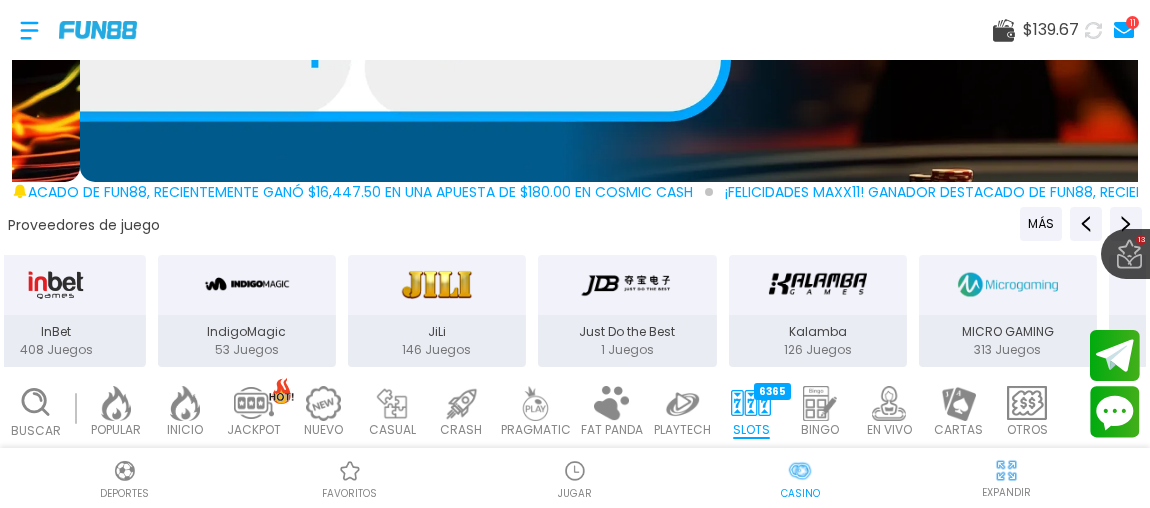 drag, startPoint x: 1069, startPoint y: 302, endPoint x: 634, endPoint y: 337, distance: 436.40576 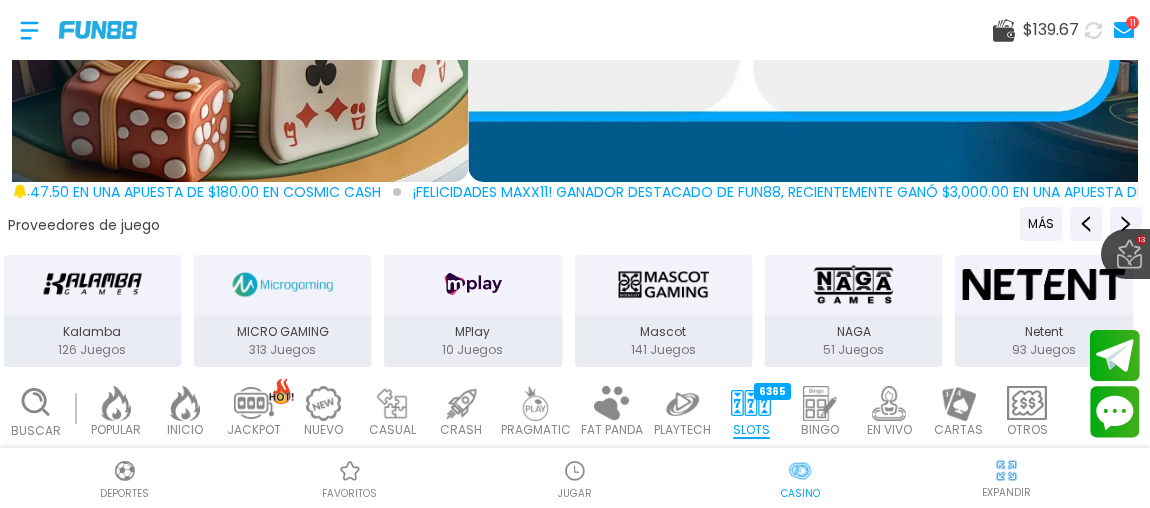 drag, startPoint x: 1022, startPoint y: 281, endPoint x: 310, endPoint y: 300, distance: 712.2535 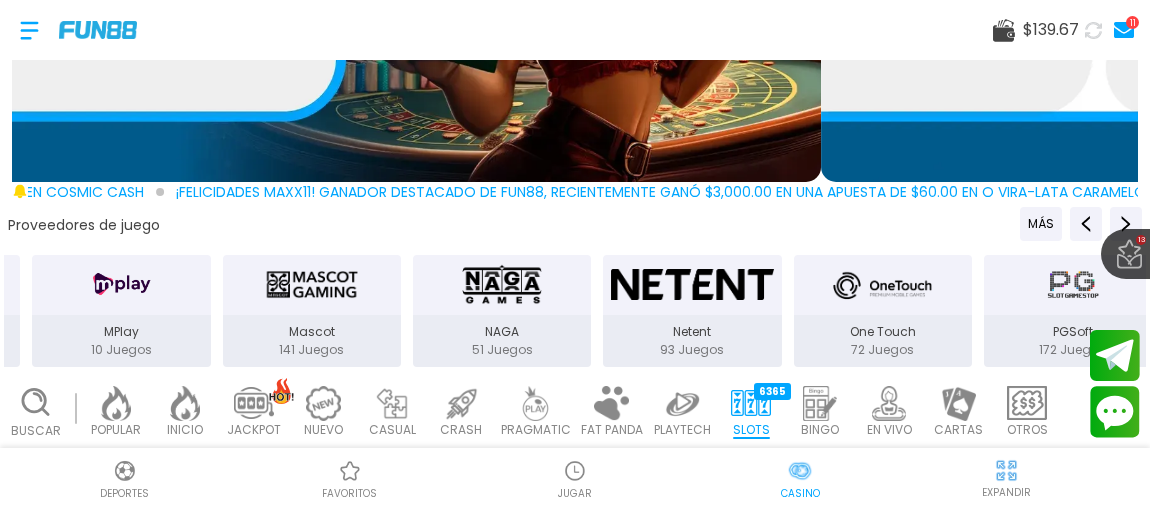 drag, startPoint x: 1040, startPoint y: 286, endPoint x: 810, endPoint y: 280, distance: 230.07825 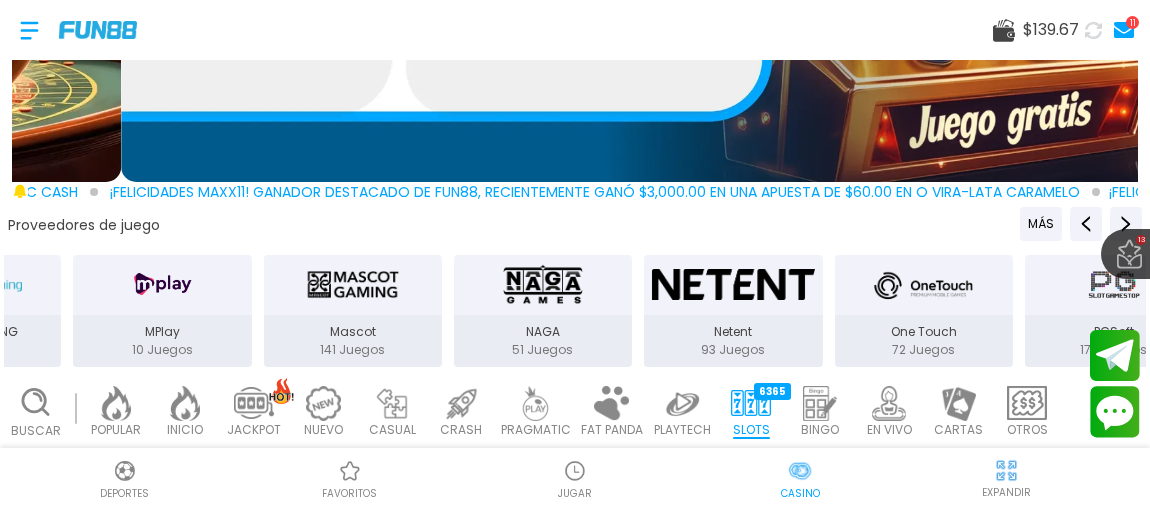click at bounding box center (1114, 285) 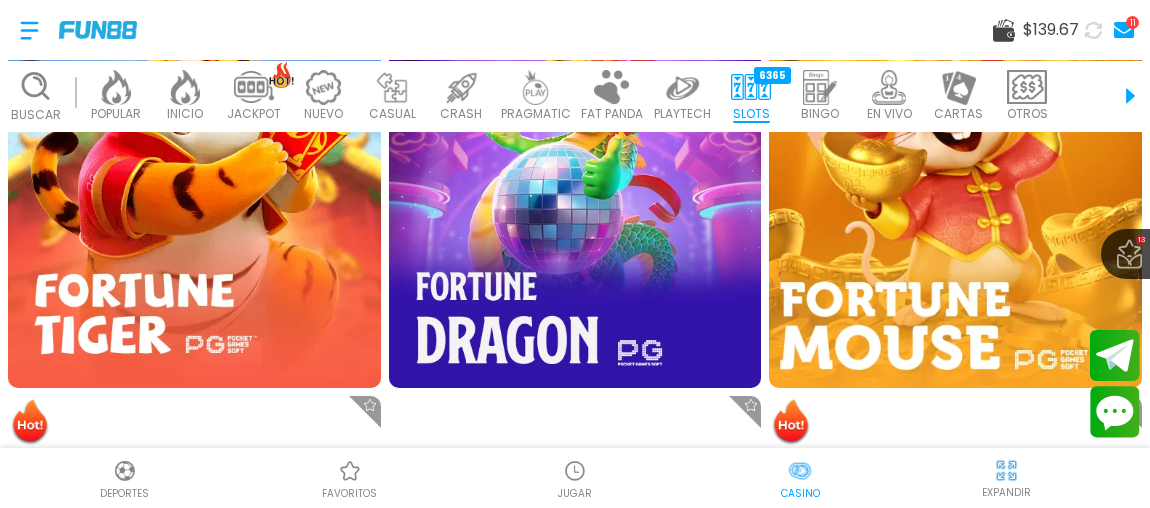 scroll, scrollTop: 909, scrollLeft: 0, axis: vertical 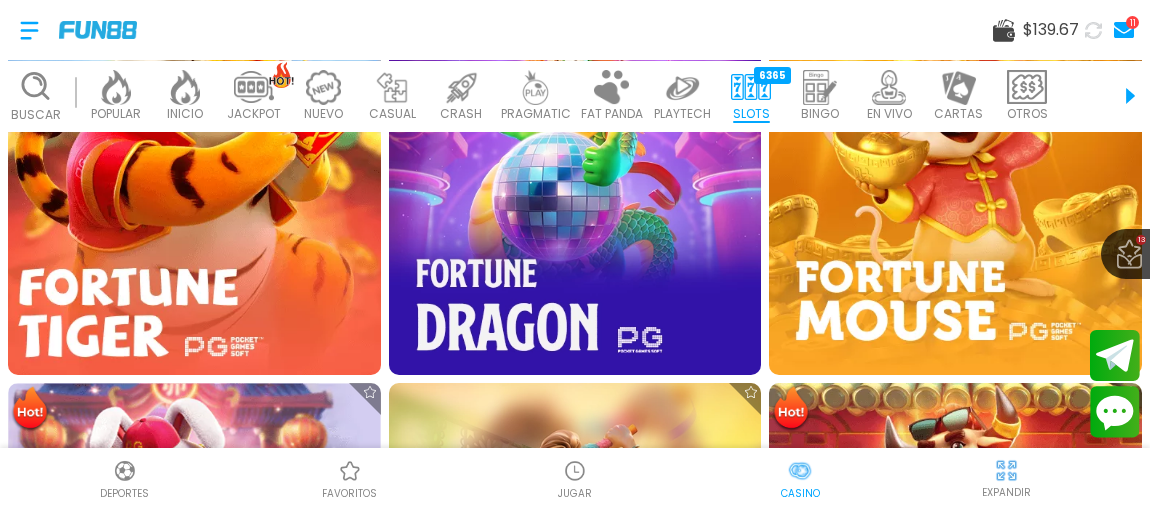click at bounding box center (194, 189) 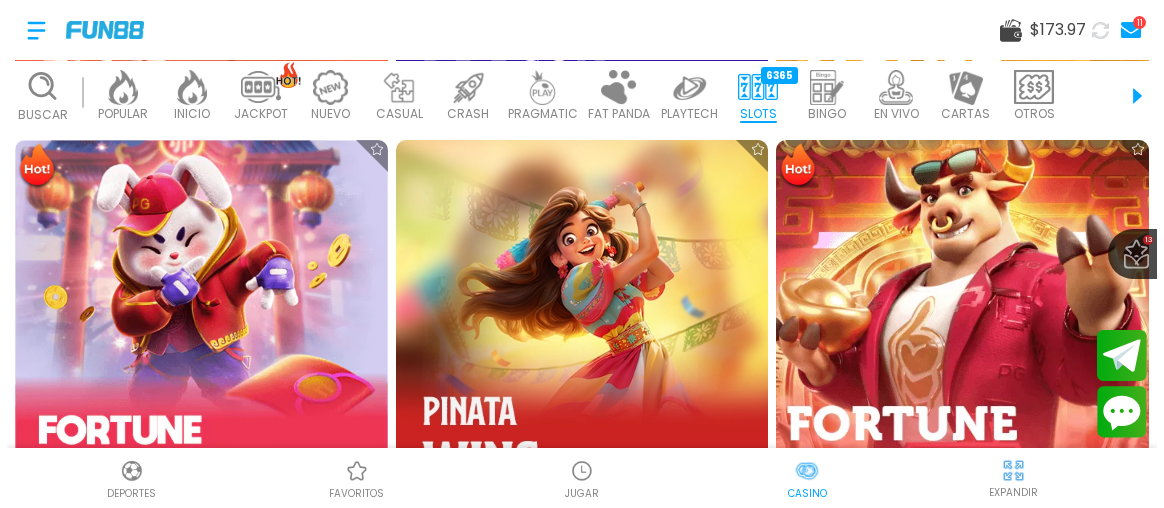 scroll, scrollTop: 1272, scrollLeft: 0, axis: vertical 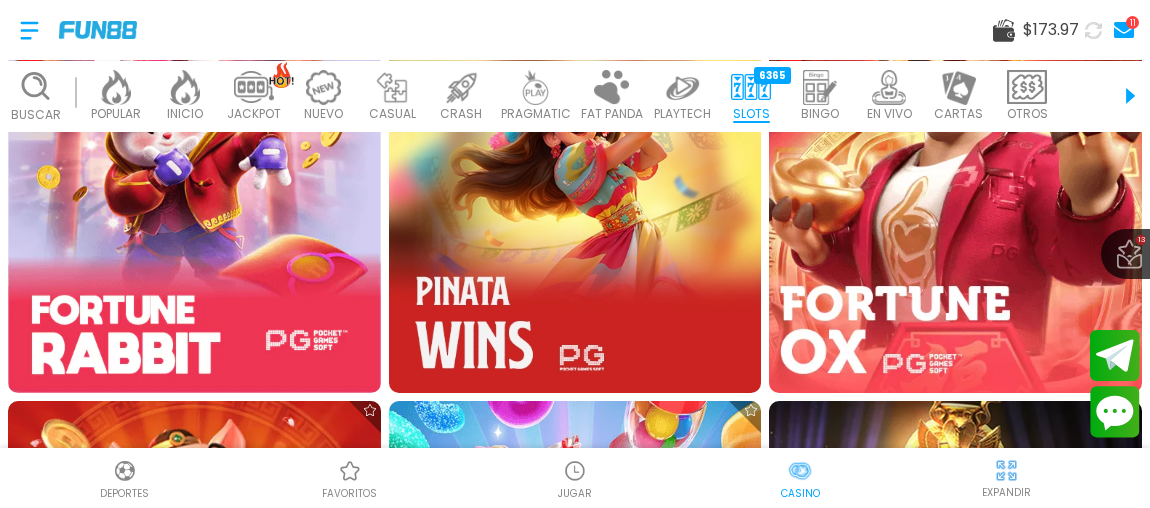 click at bounding box center [956, 207] 